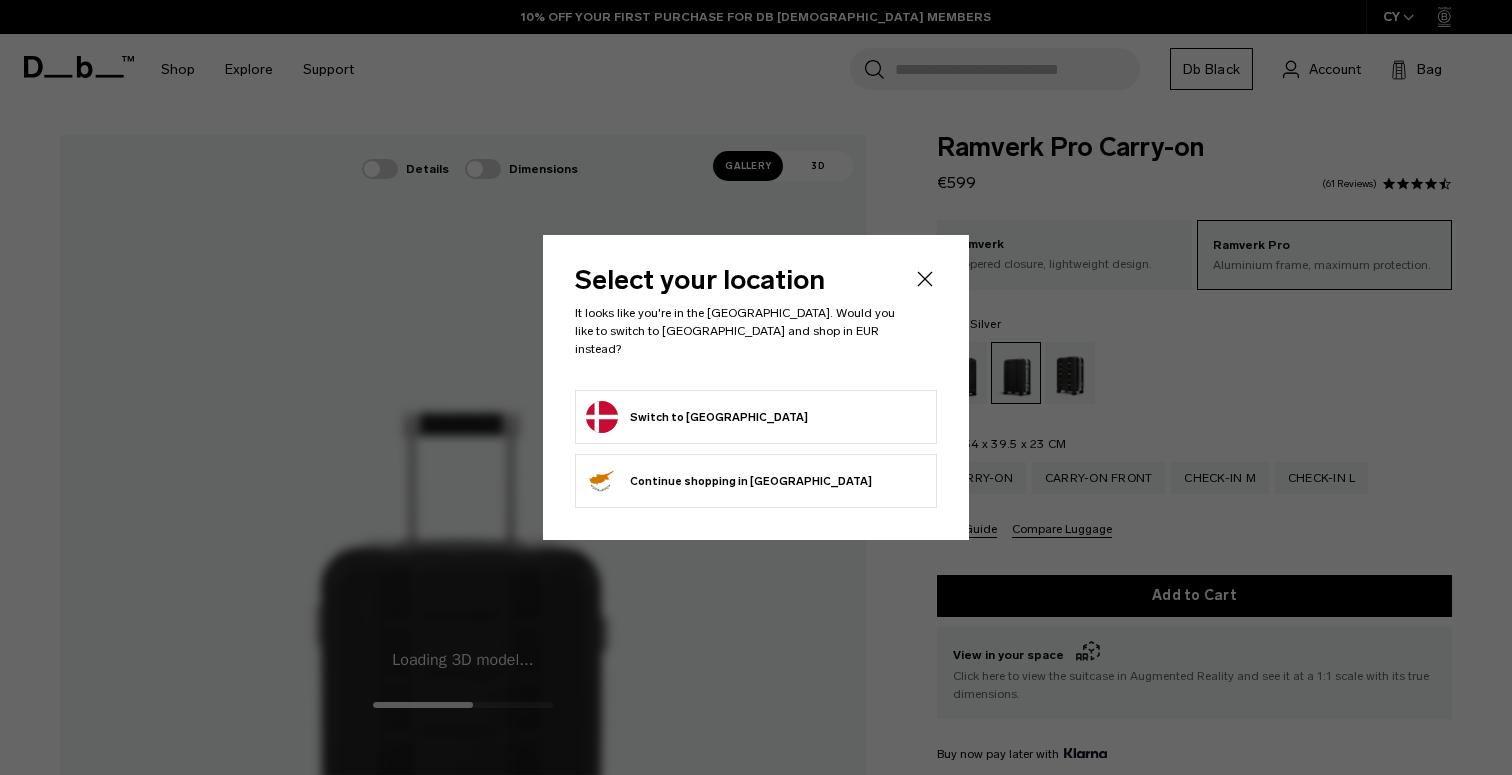 scroll, scrollTop: 0, scrollLeft: 0, axis: both 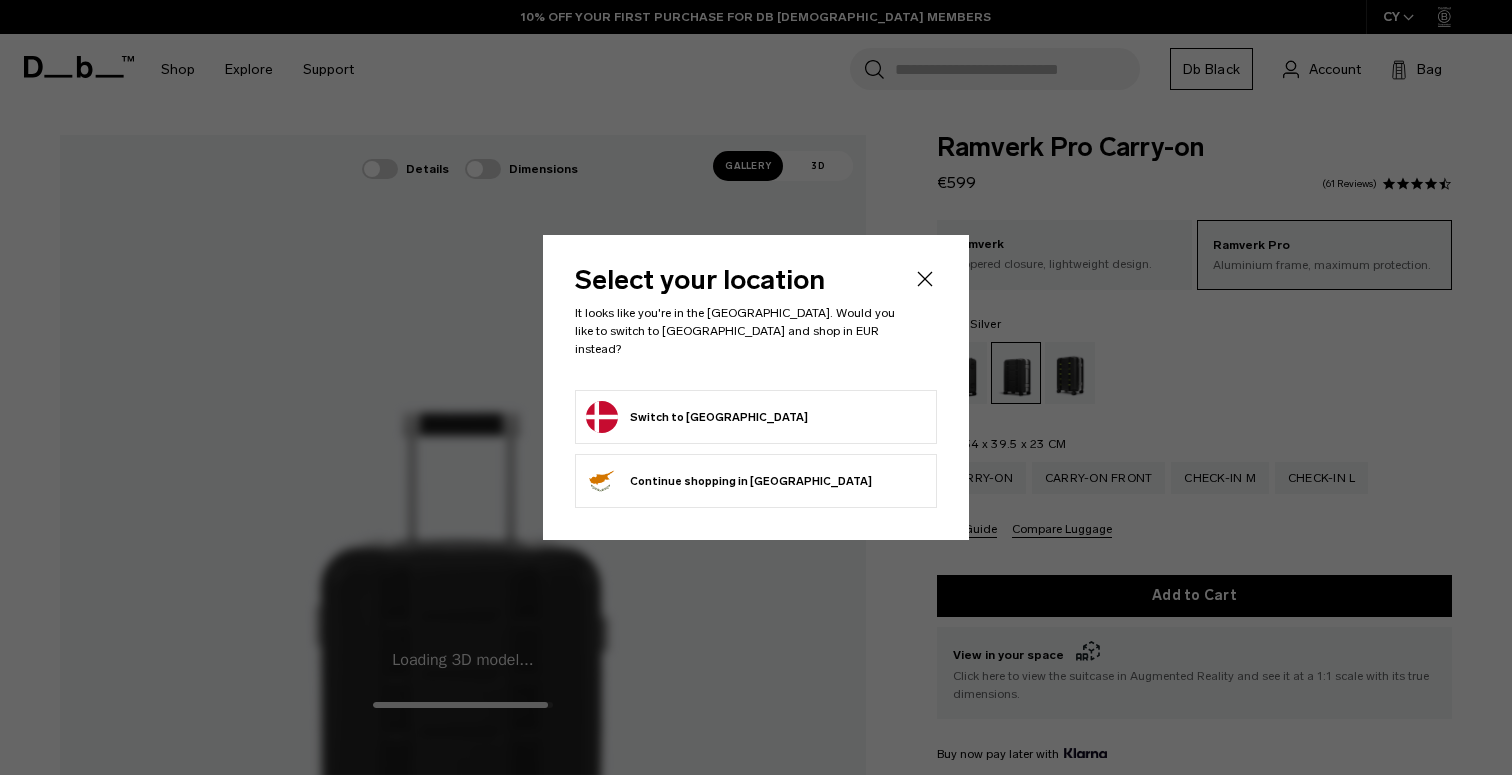 click 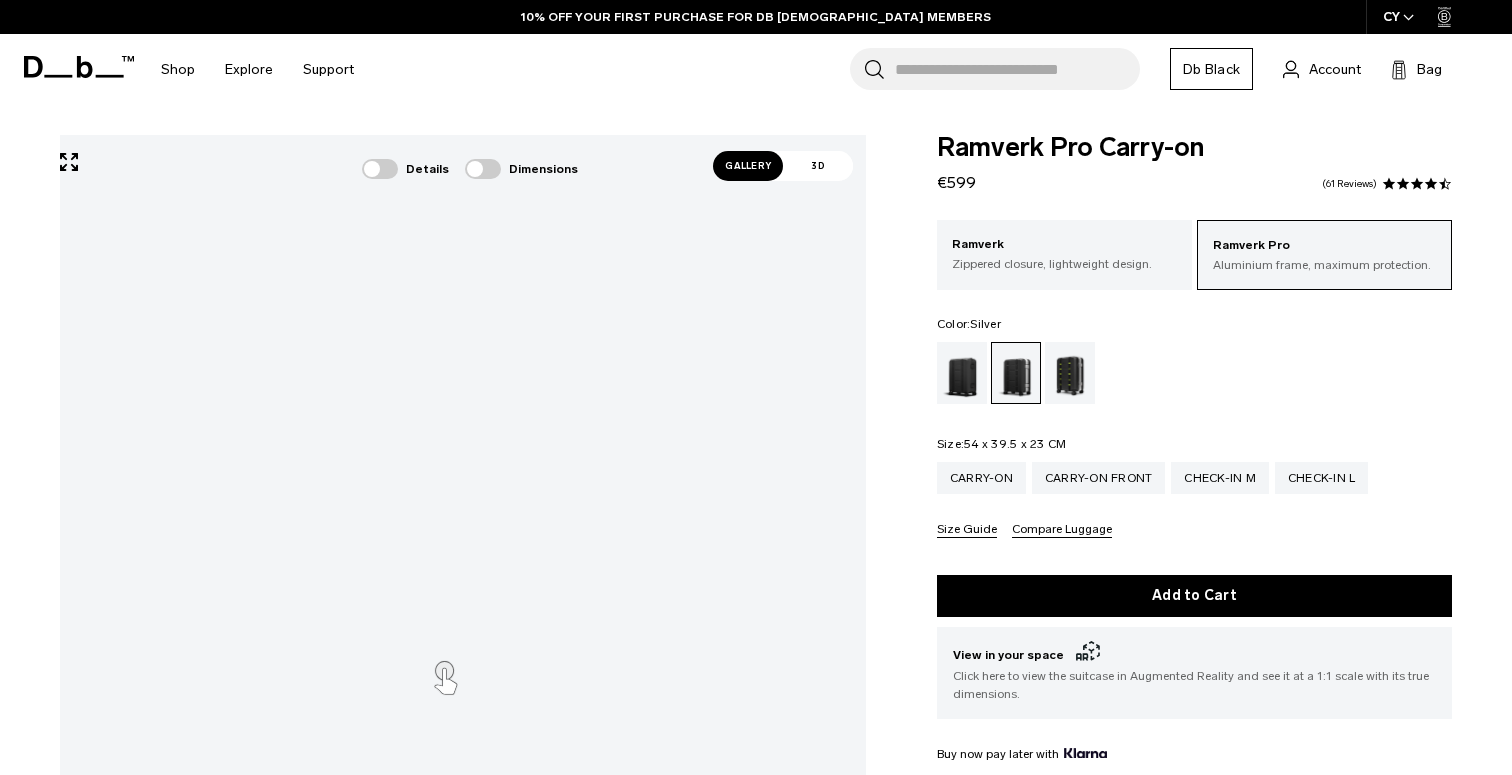 click at bounding box center [0, 0] 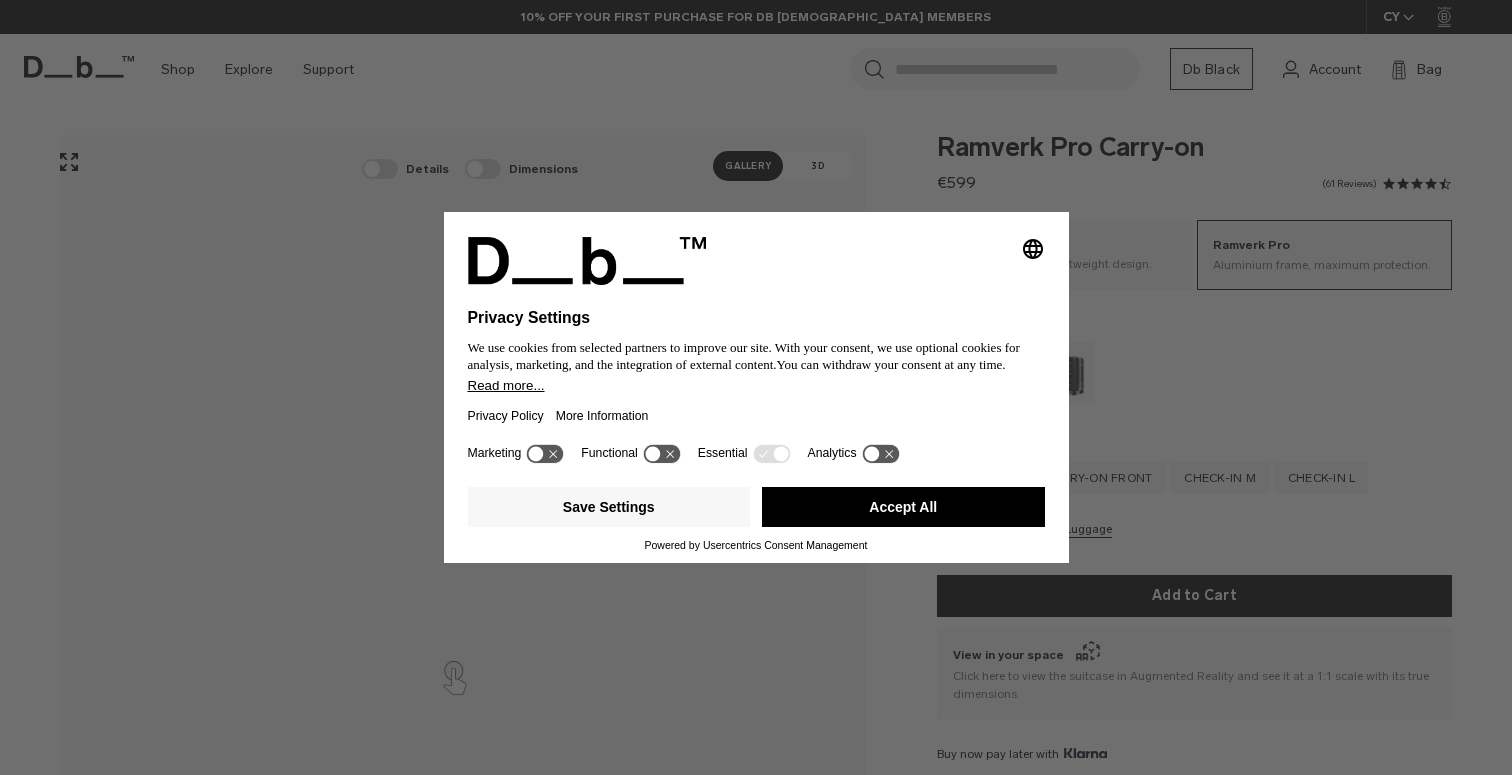 click on "Accept All" at bounding box center (903, 507) 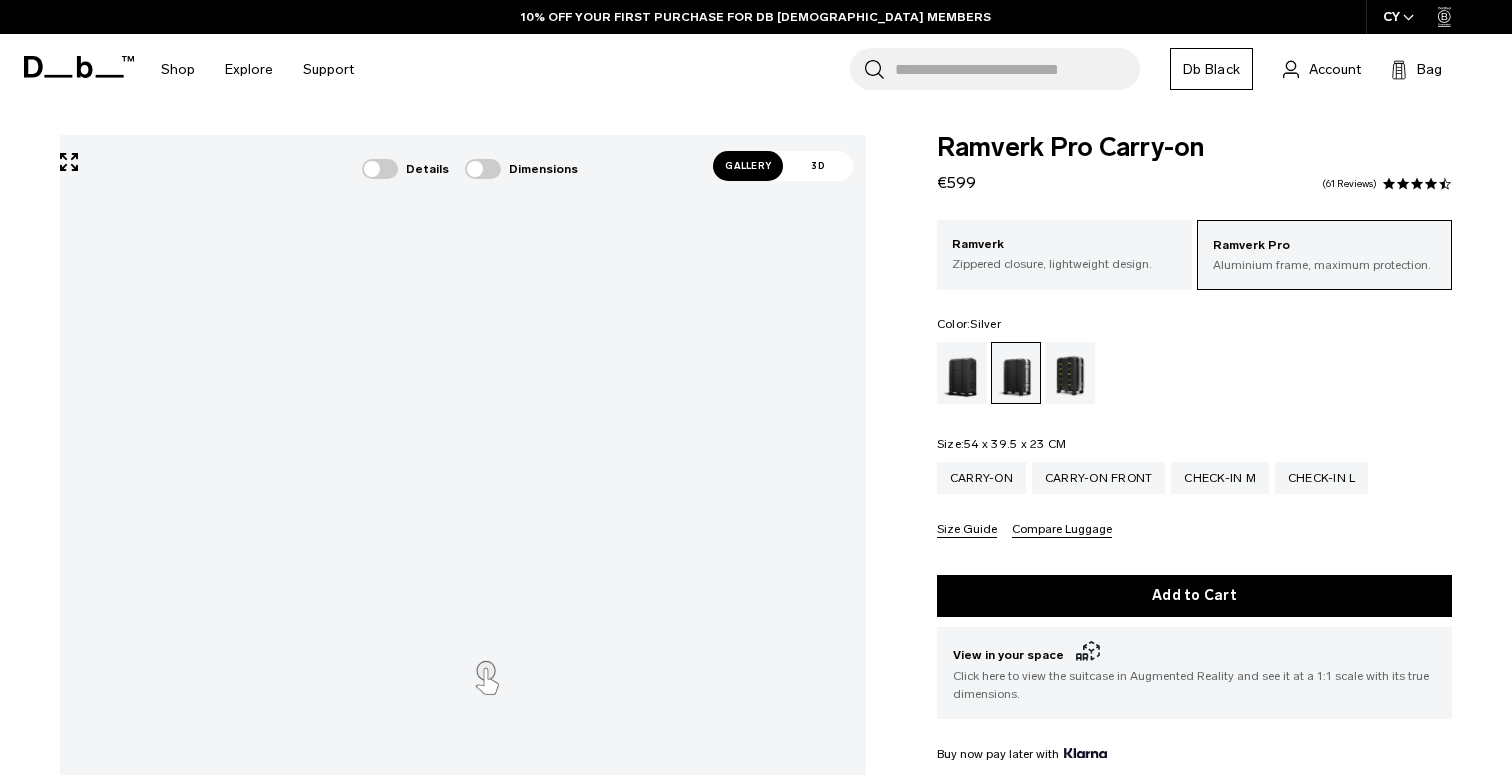 scroll, scrollTop: 0, scrollLeft: 0, axis: both 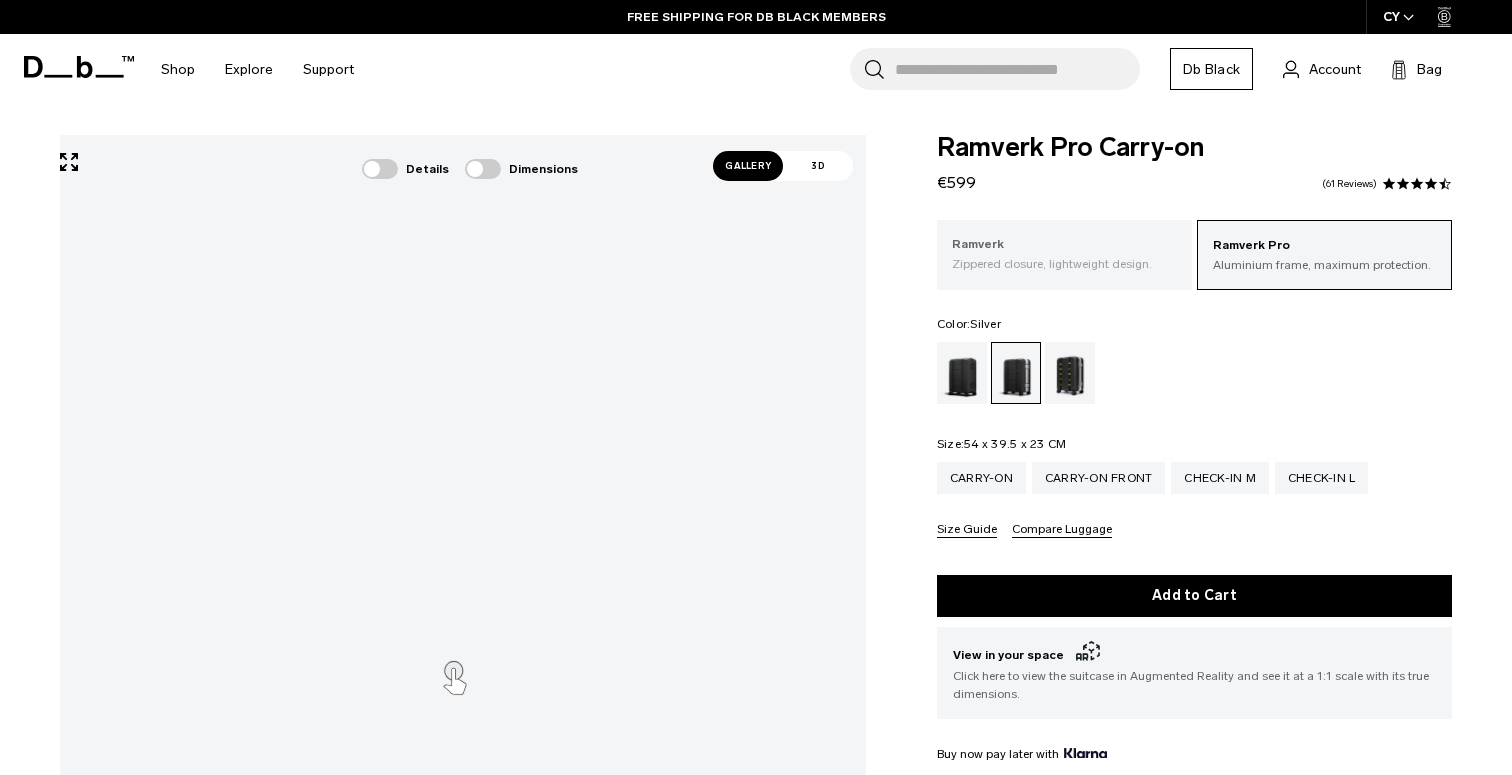 click on "Ramverk
Zippered closure, lightweight design." at bounding box center (1064, 254) 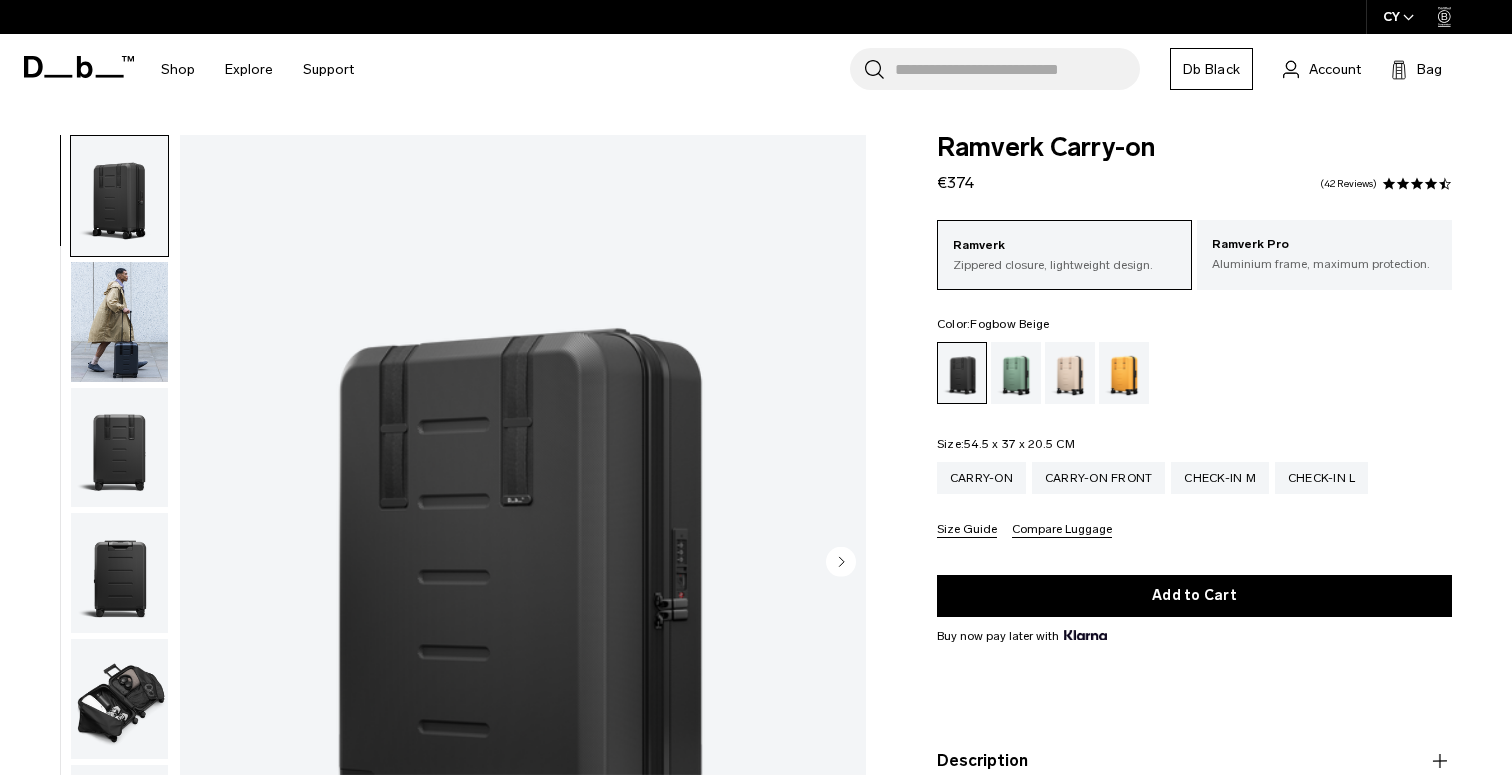 scroll, scrollTop: 0, scrollLeft: 0, axis: both 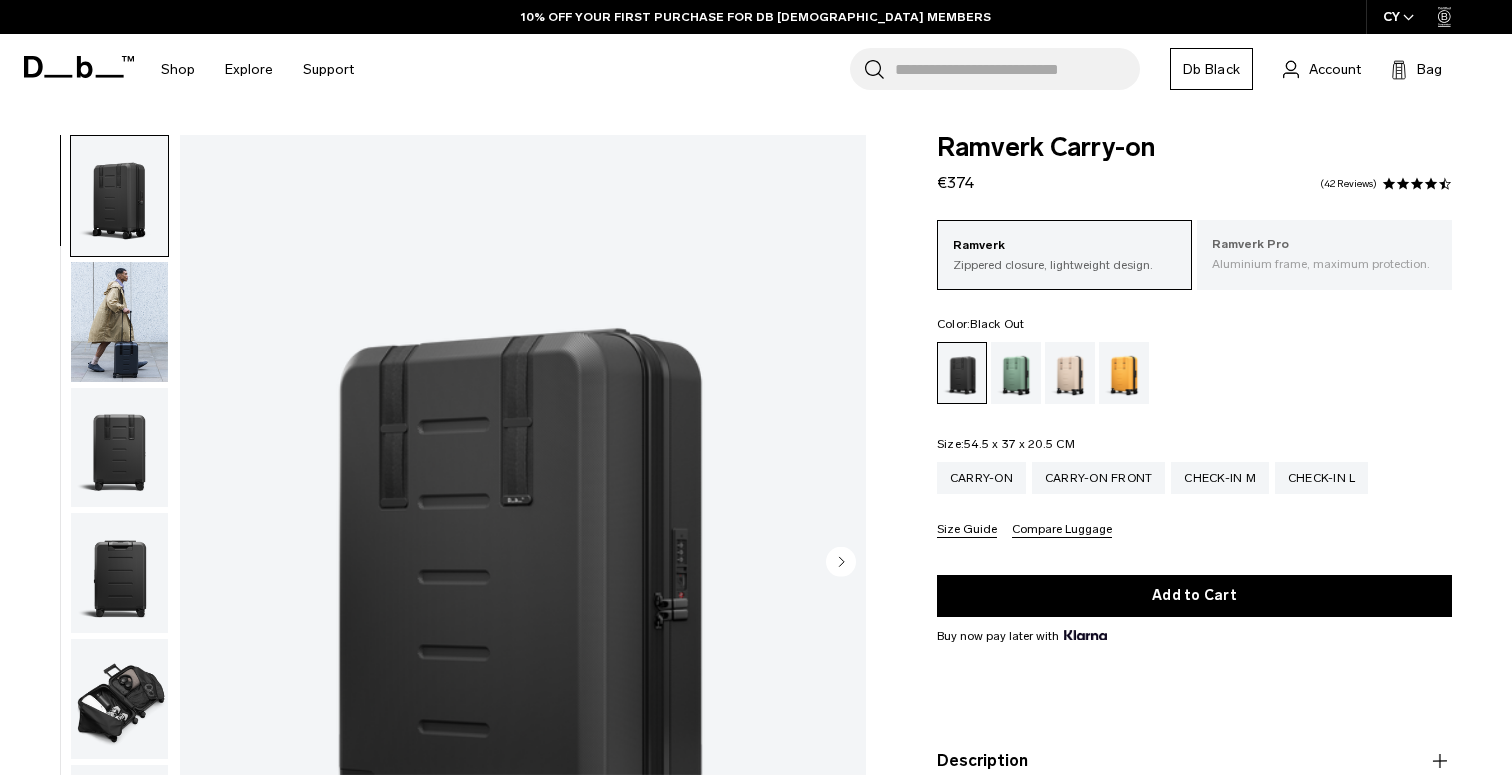 click on "Aluminium frame, maximum protection." at bounding box center (1324, 264) 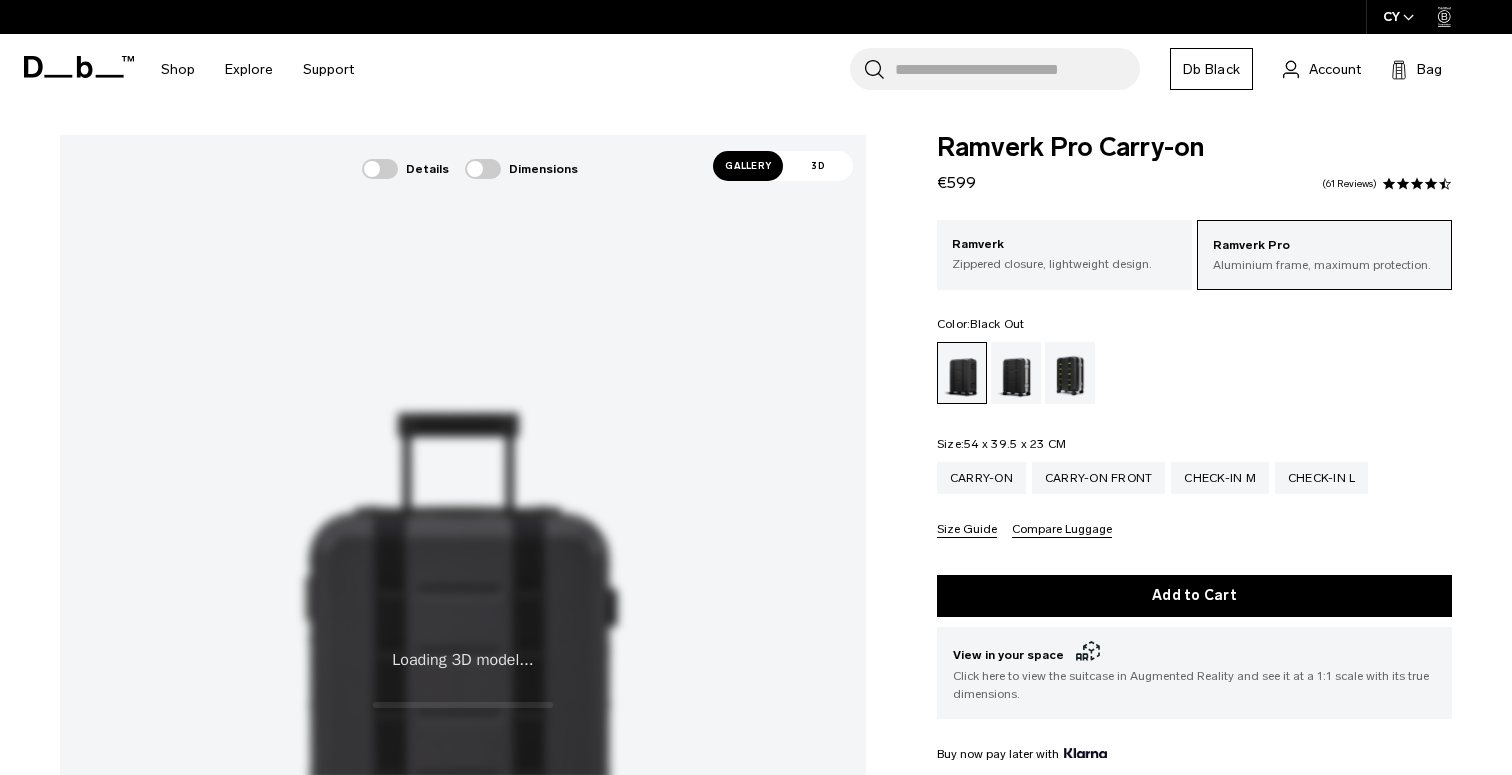 scroll, scrollTop: 0, scrollLeft: 0, axis: both 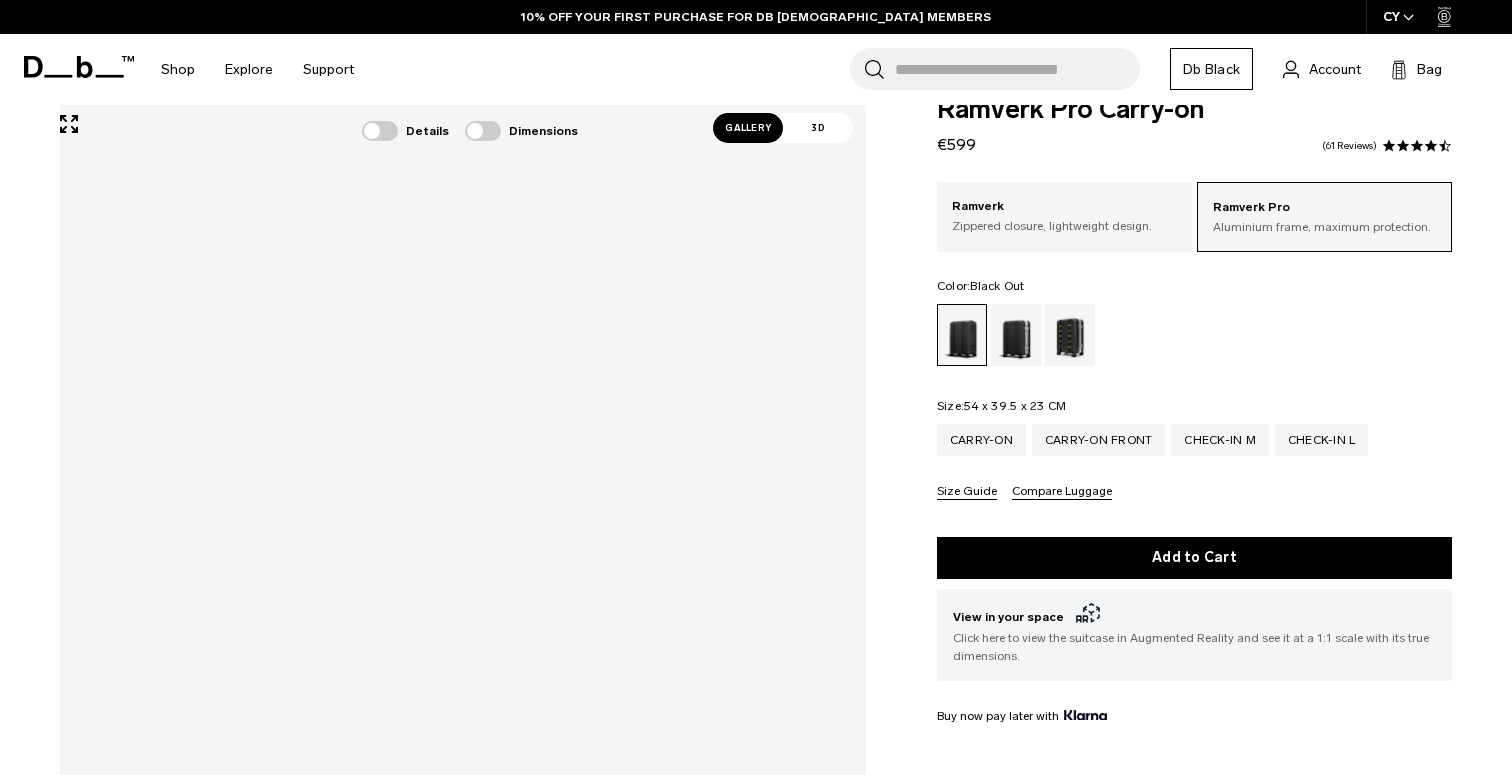 click at bounding box center (380, 131) 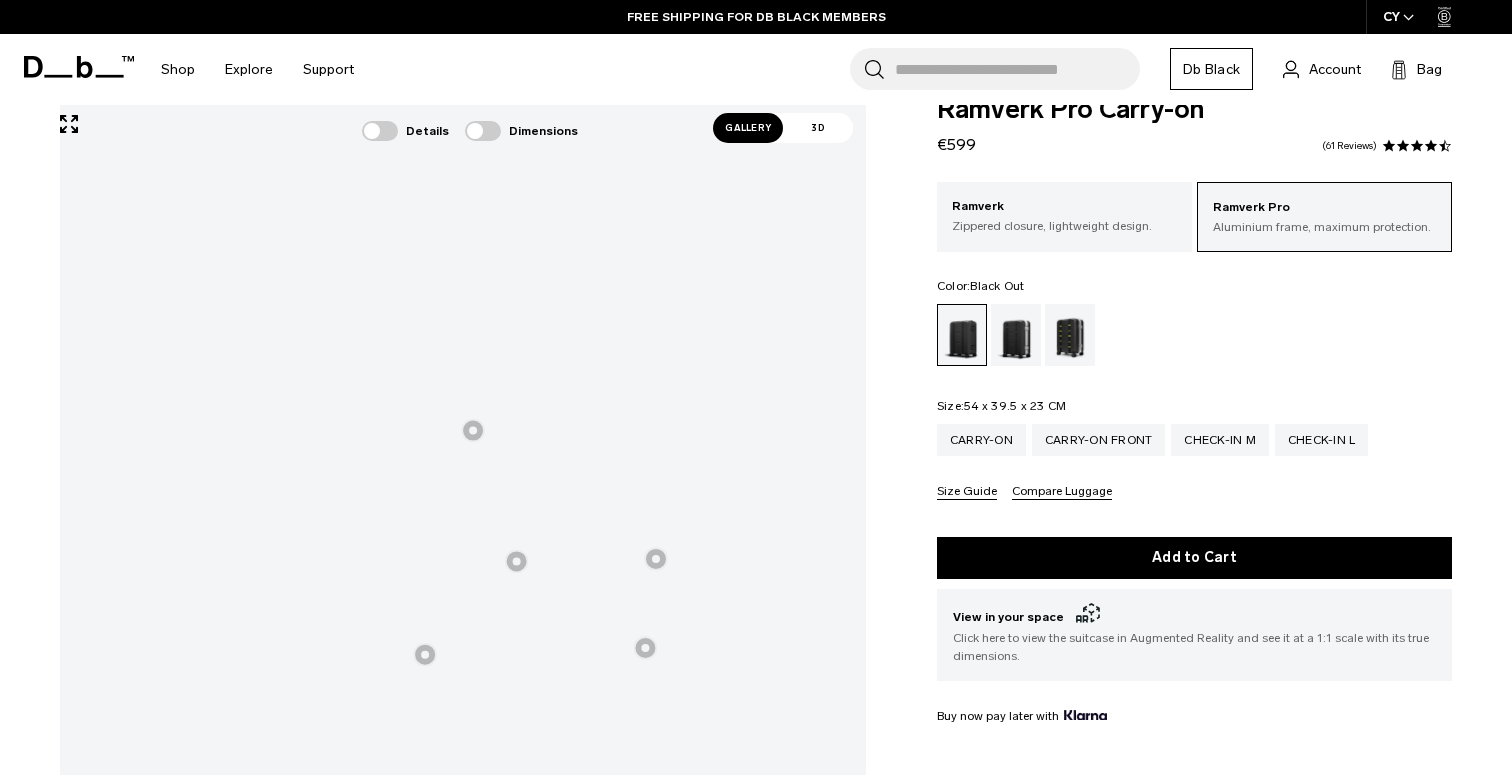 click at bounding box center [473, 431] 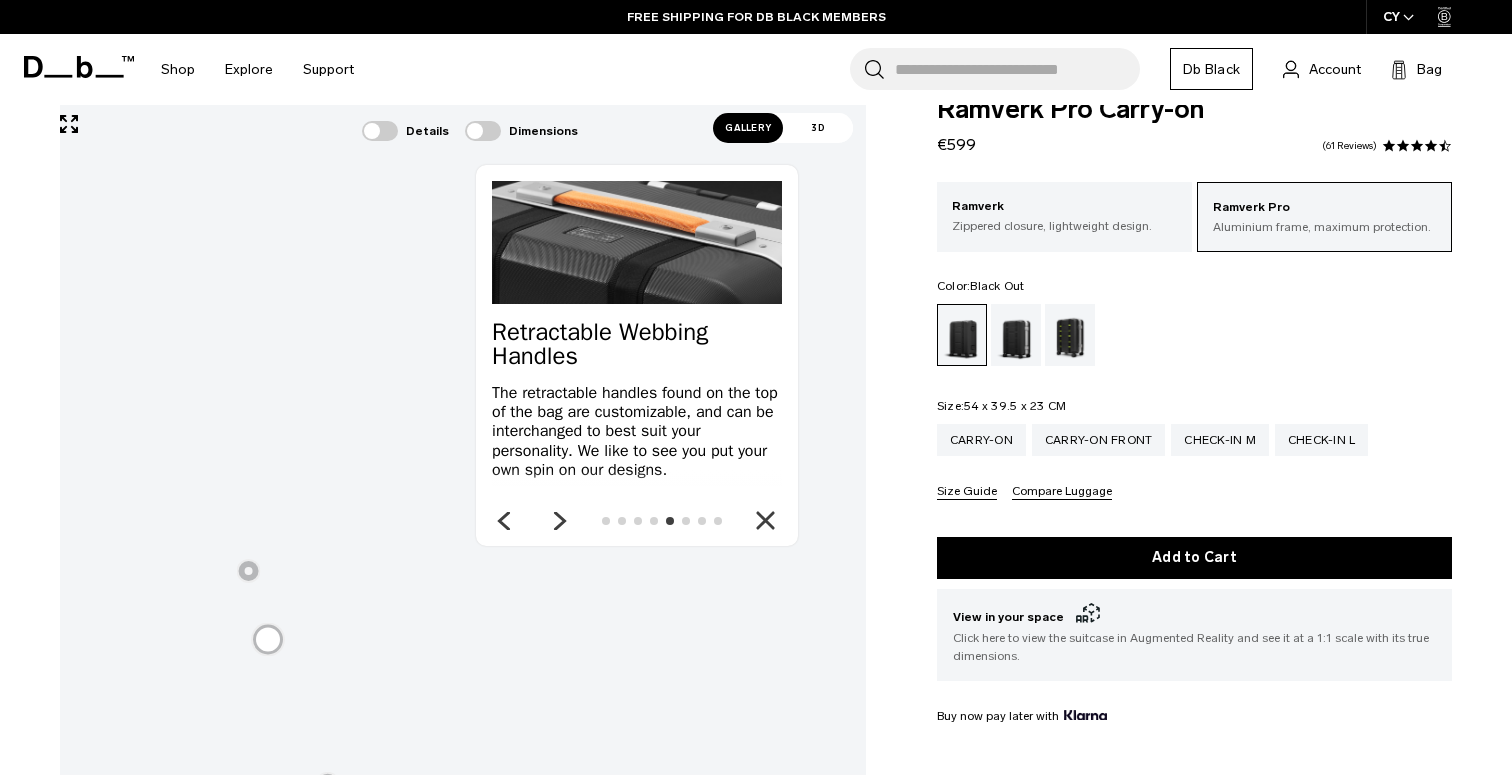 click at bounding box center (249, 571) 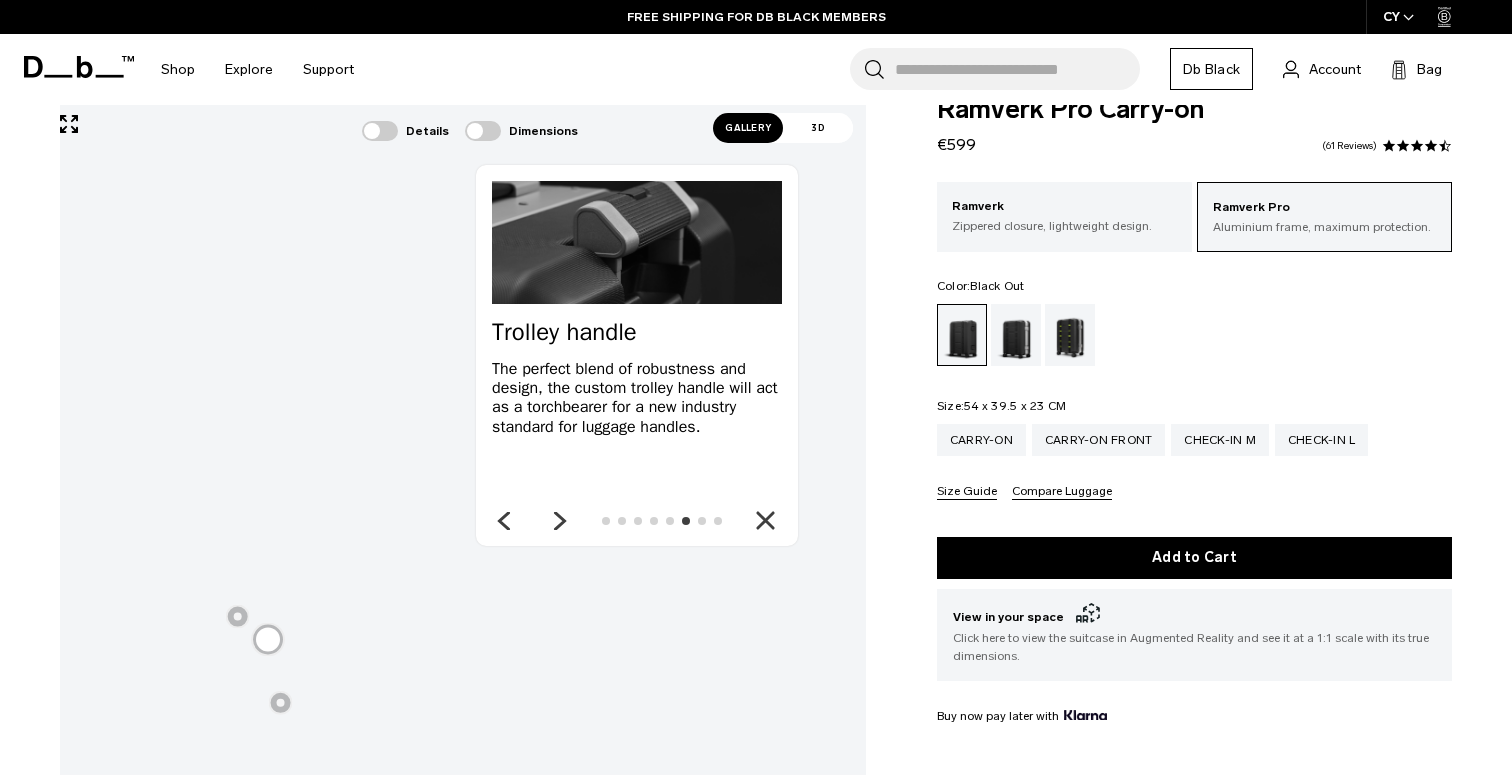 click at bounding box center [380, 131] 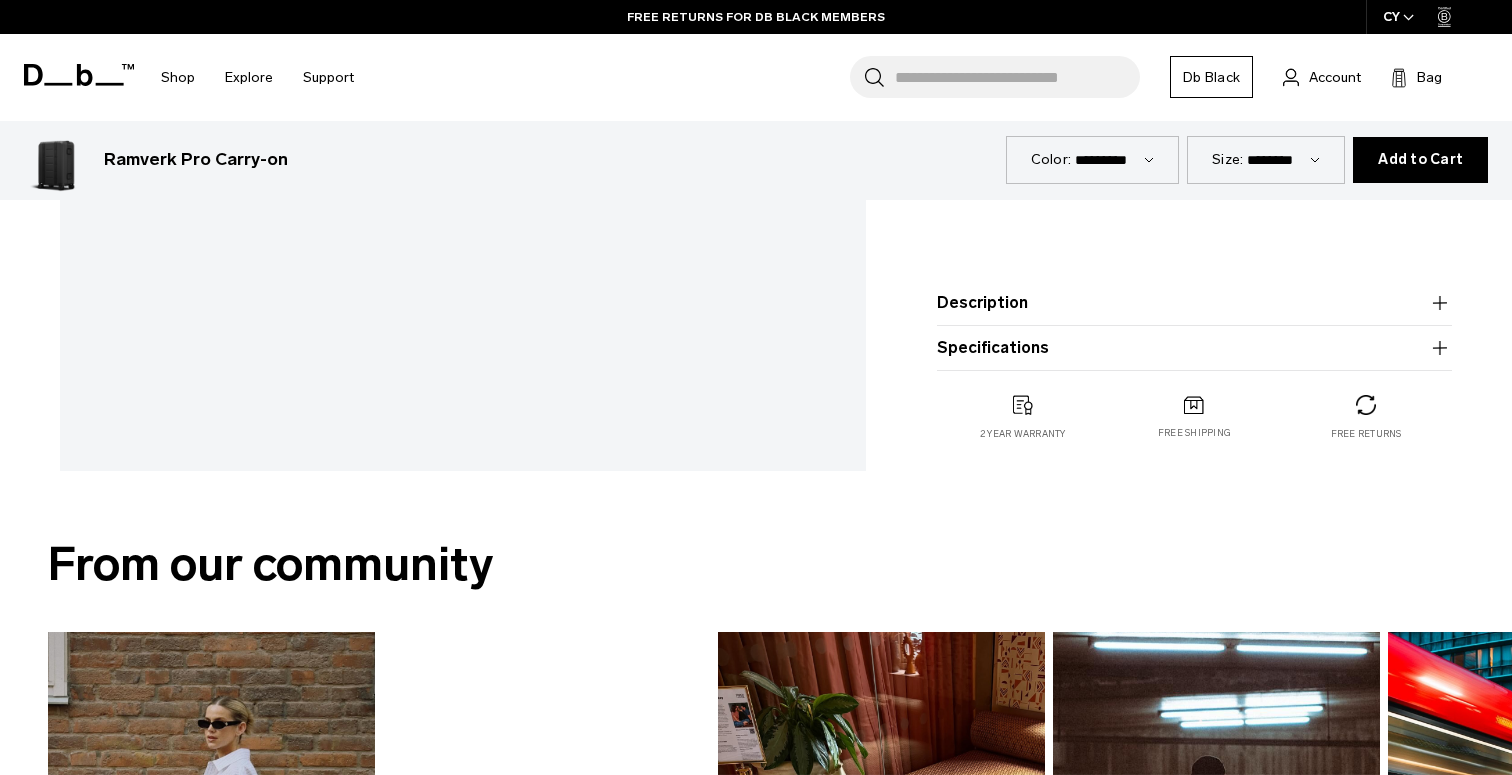 scroll, scrollTop: 741, scrollLeft: 0, axis: vertical 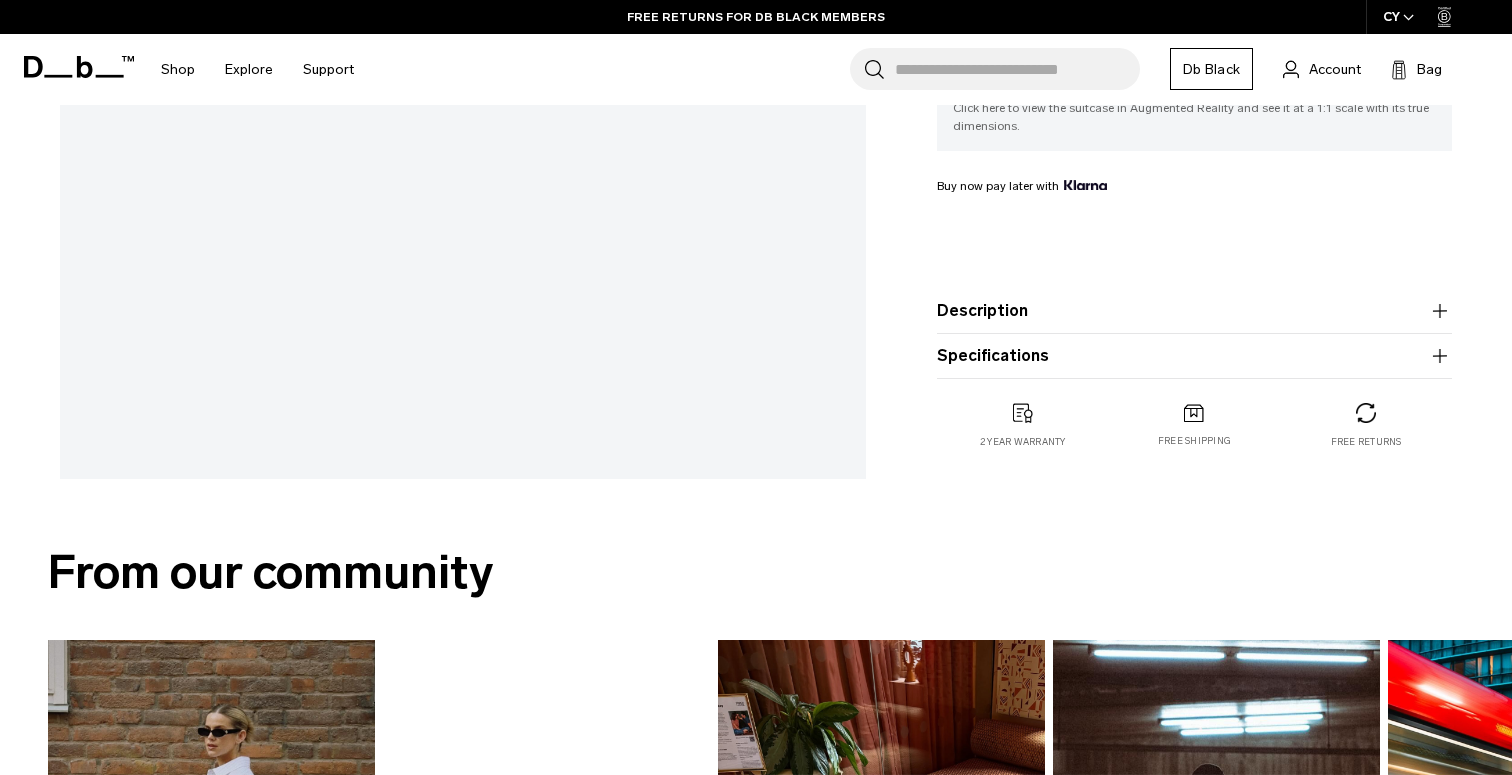 click on "Description" at bounding box center [1194, 311] 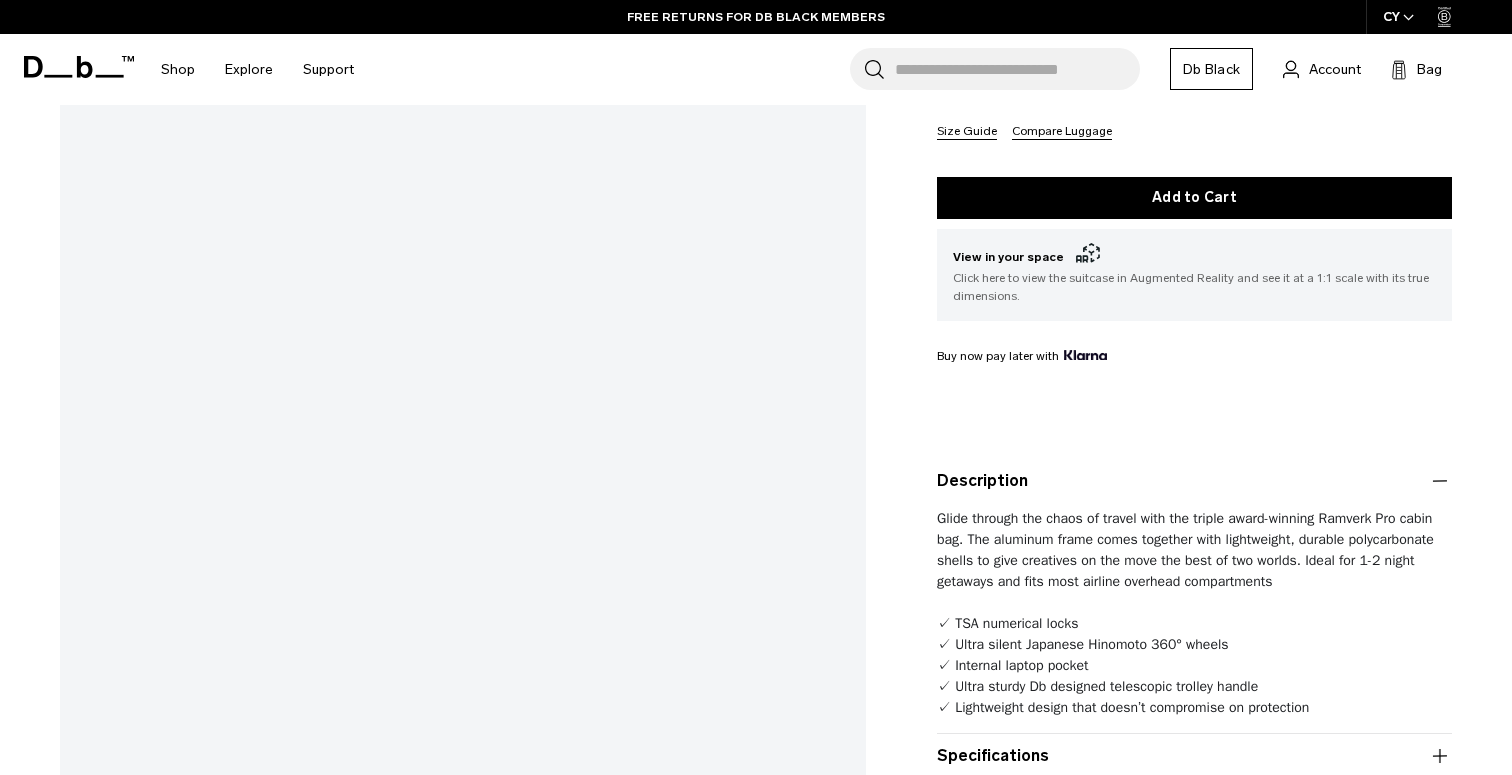 scroll, scrollTop: 184, scrollLeft: 0, axis: vertical 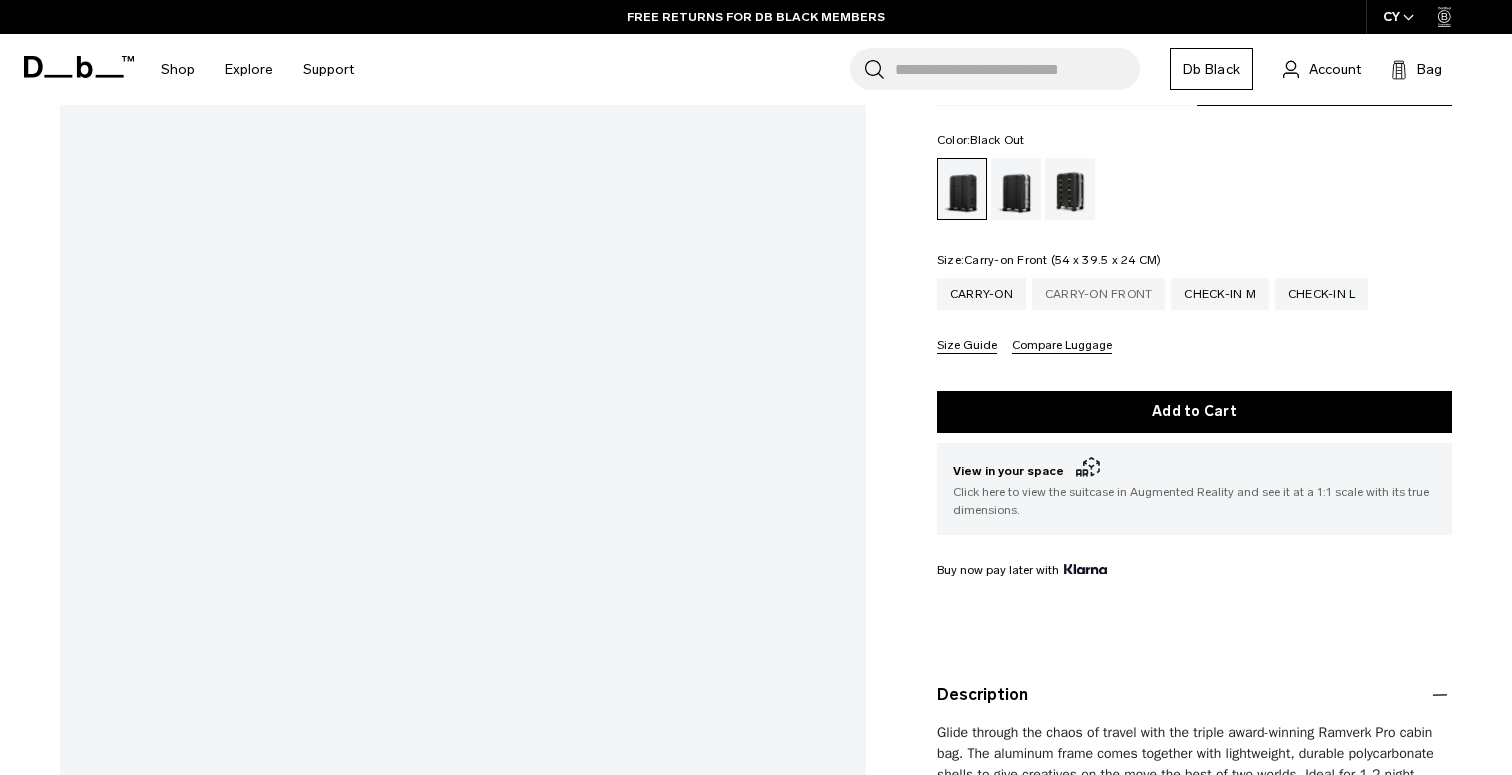 click on "Carry-on Front" at bounding box center [1099, 294] 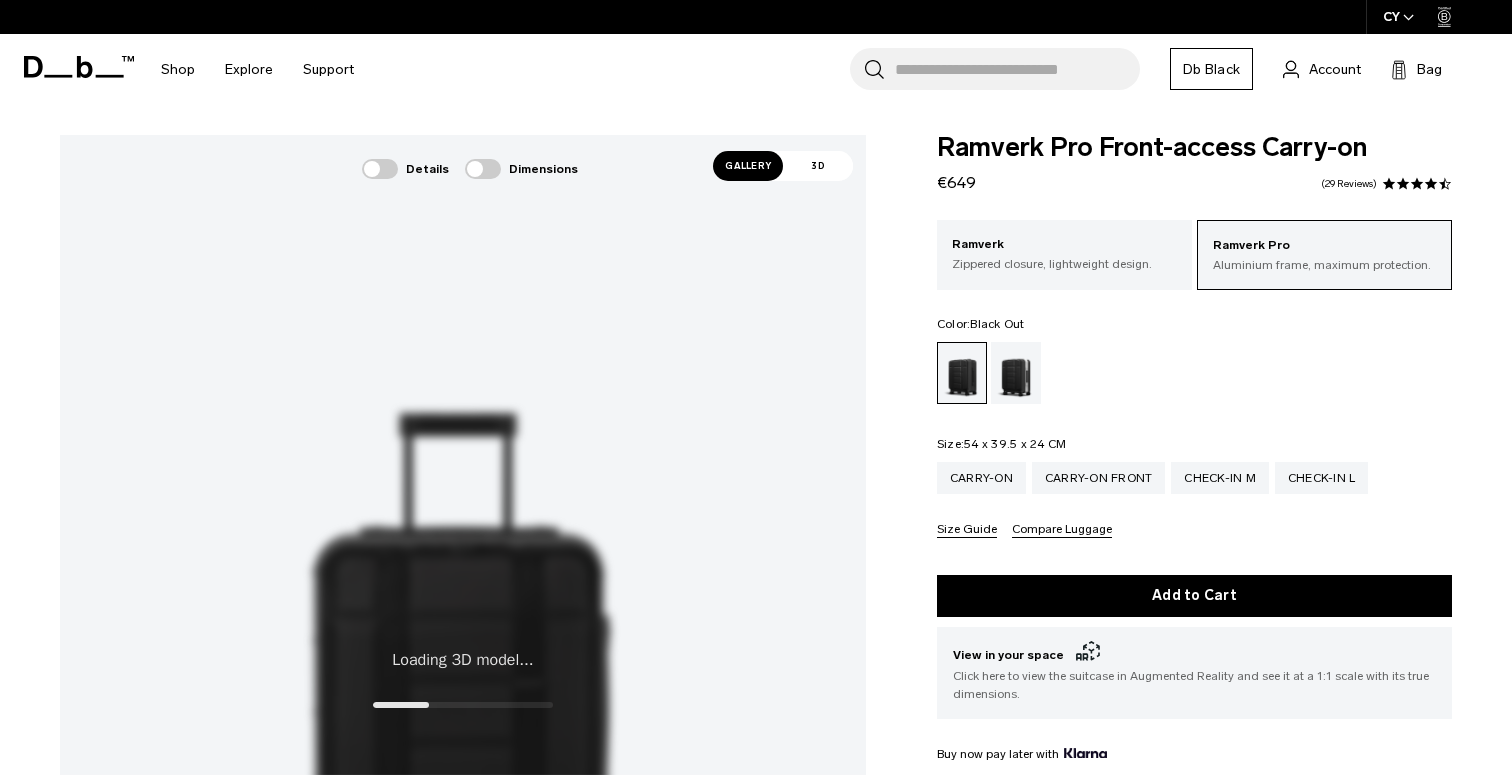 scroll, scrollTop: 0, scrollLeft: 0, axis: both 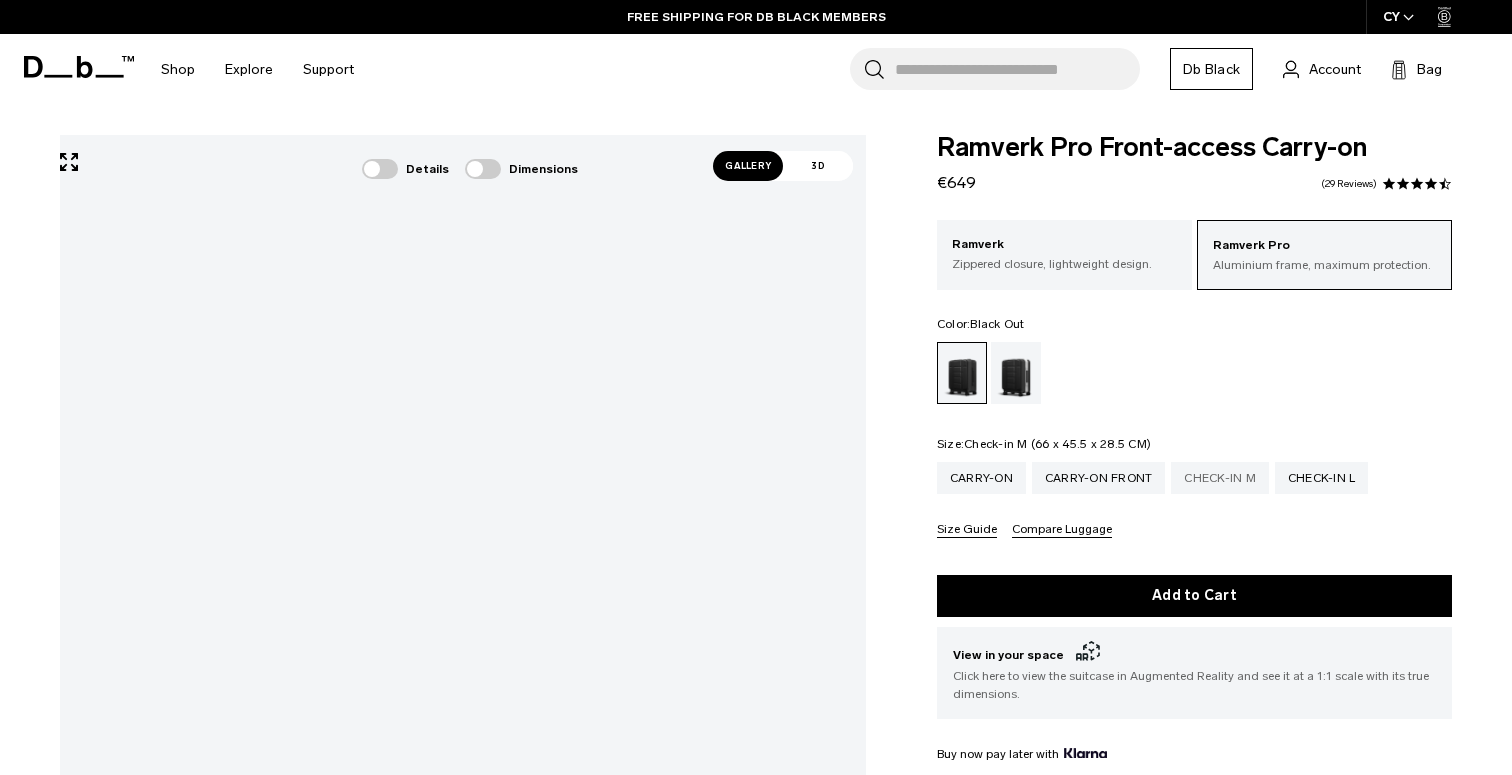 click on "Check-in M" at bounding box center [1220, 478] 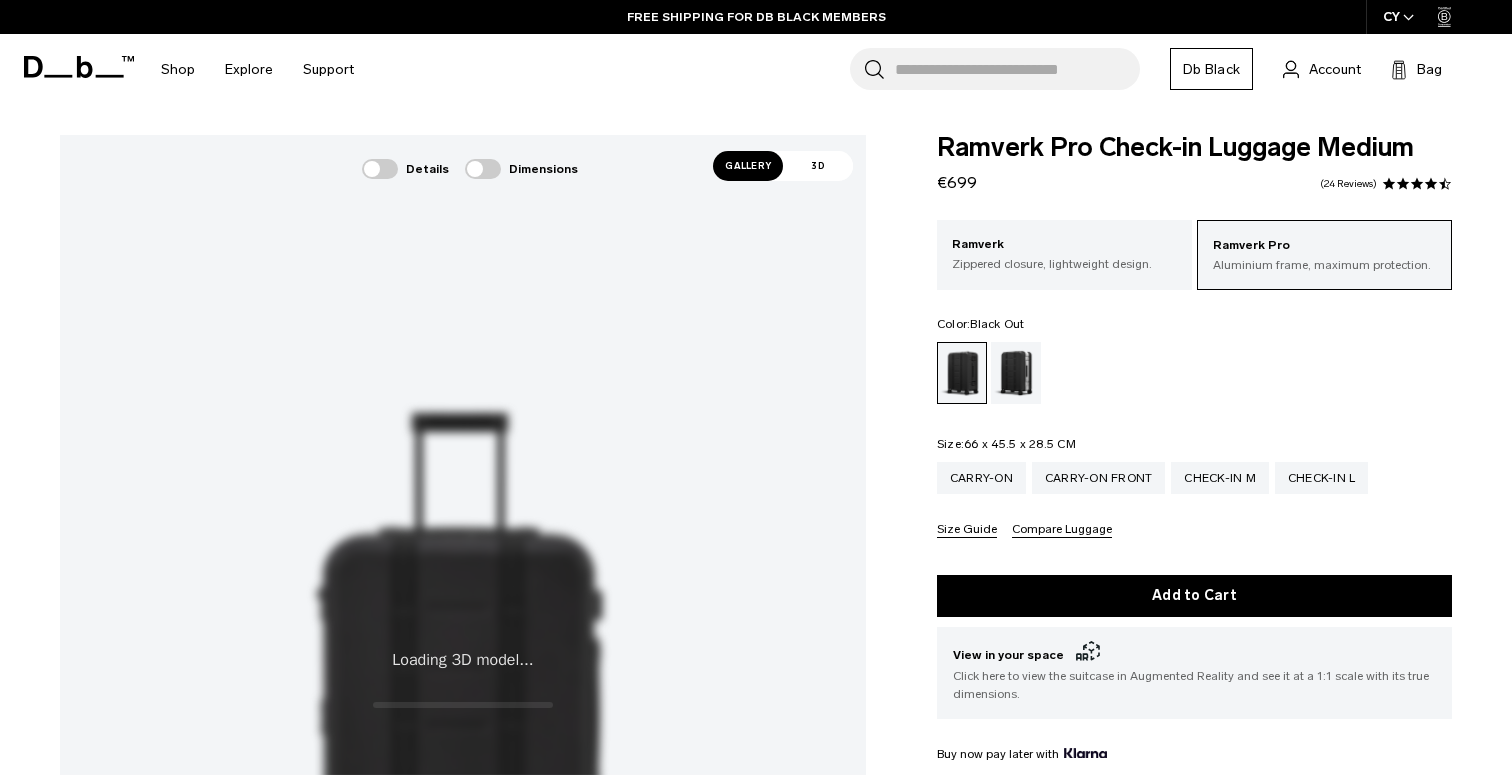 scroll, scrollTop: 0, scrollLeft: 0, axis: both 